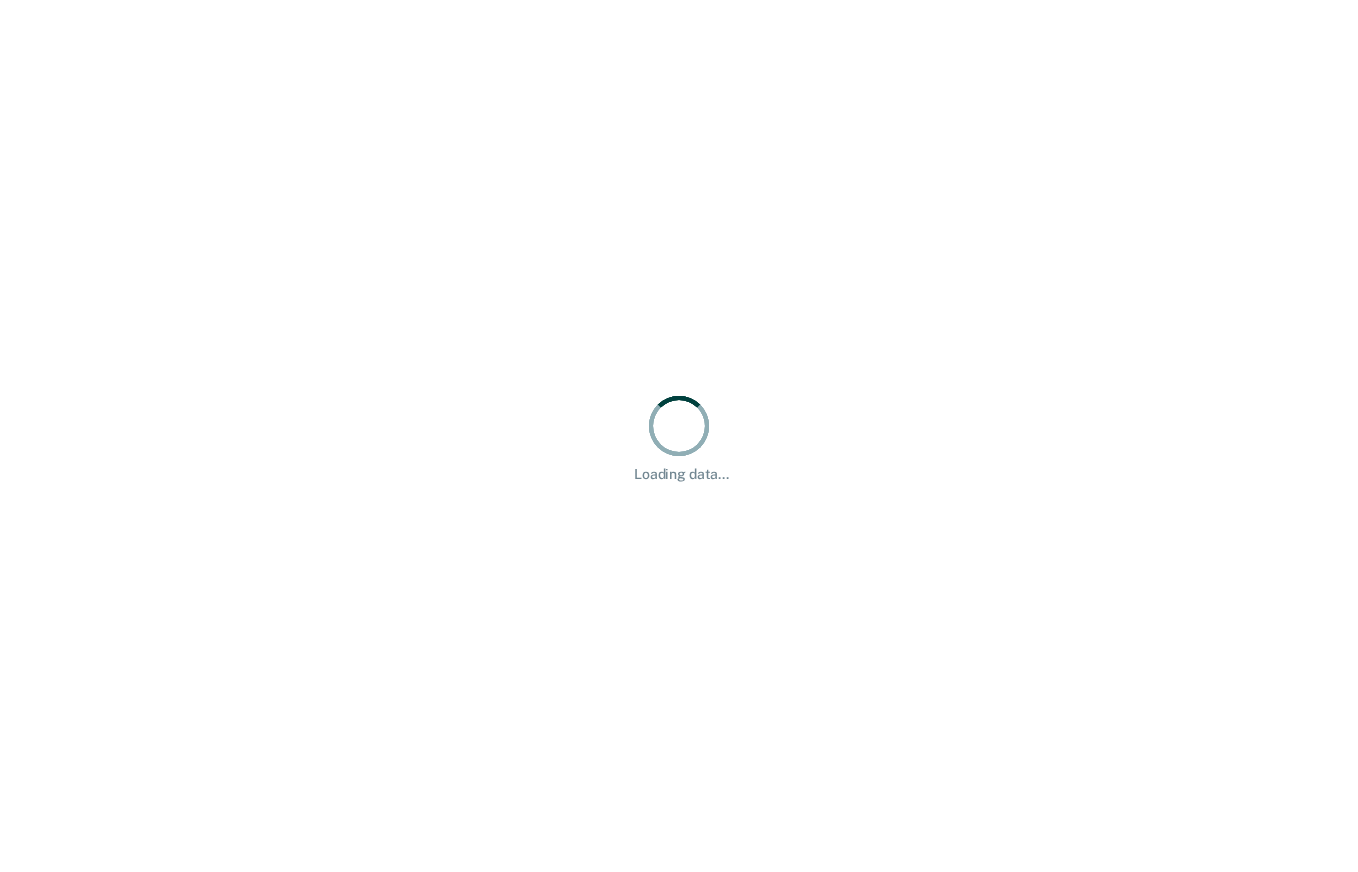 scroll, scrollTop: 0, scrollLeft: 0, axis: both 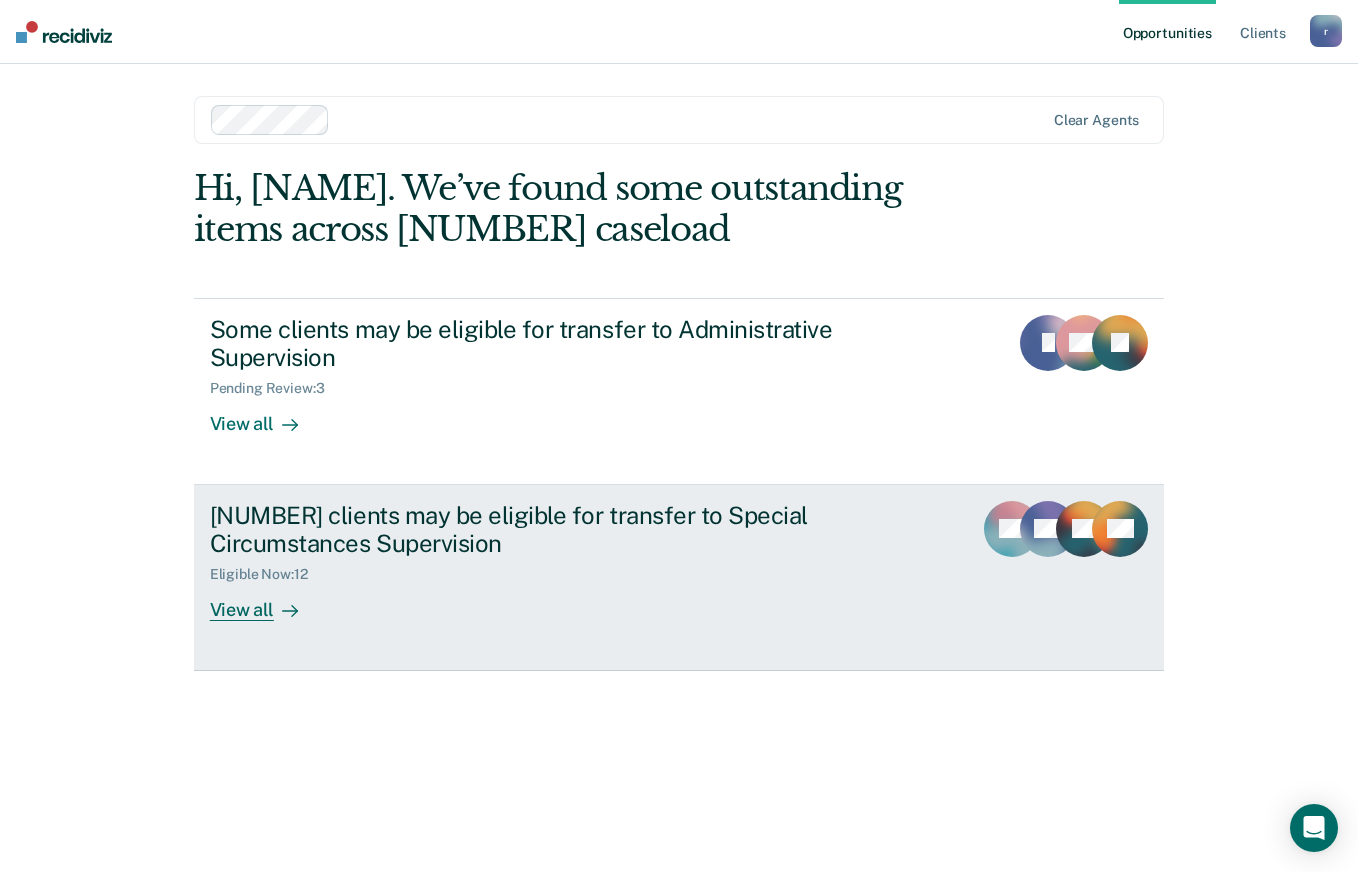 click on "[NUMBER] clients may be eligible for transfer to Special Circumstances Supervision" at bounding box center [561, 530] 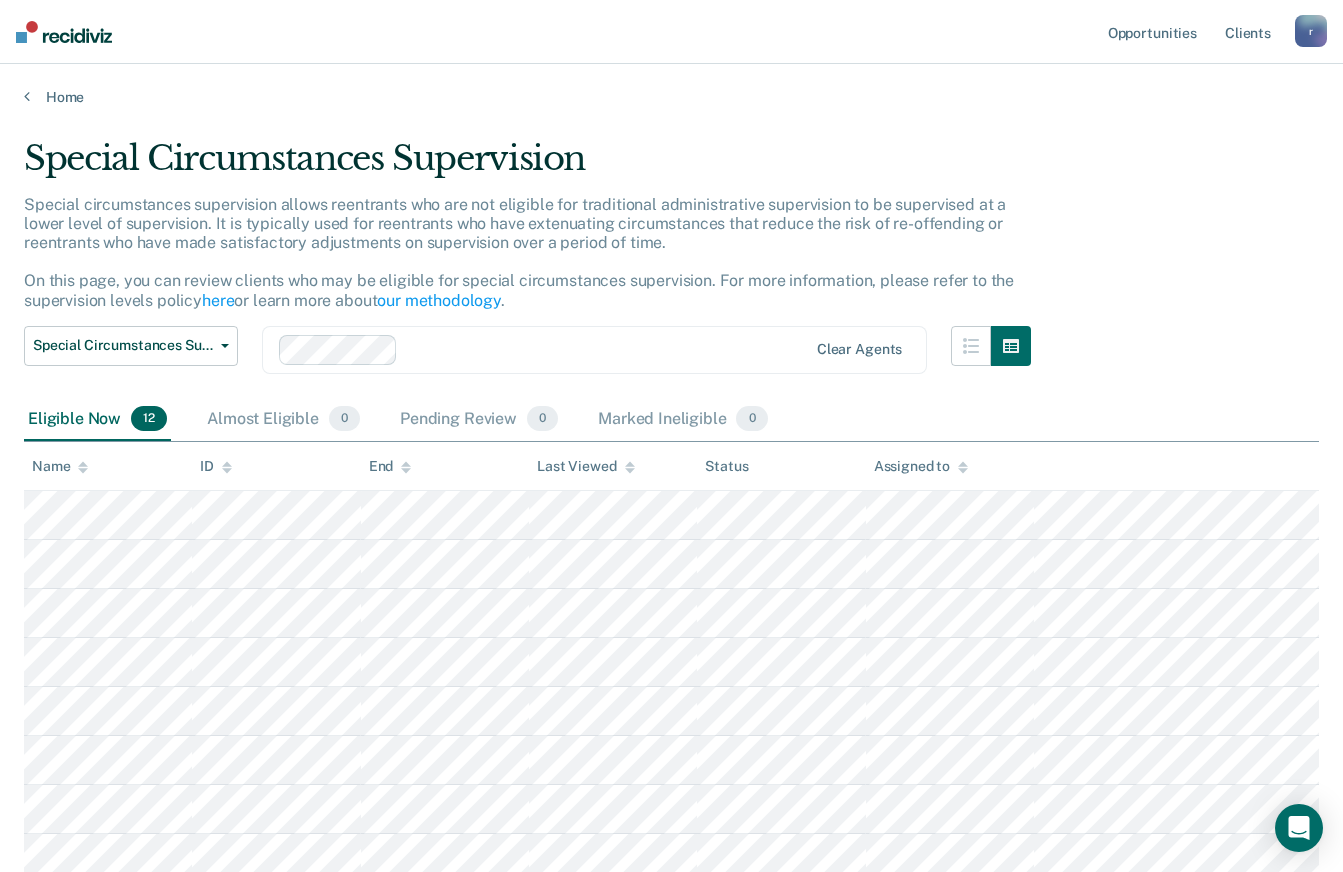 click at bounding box center [64, 32] 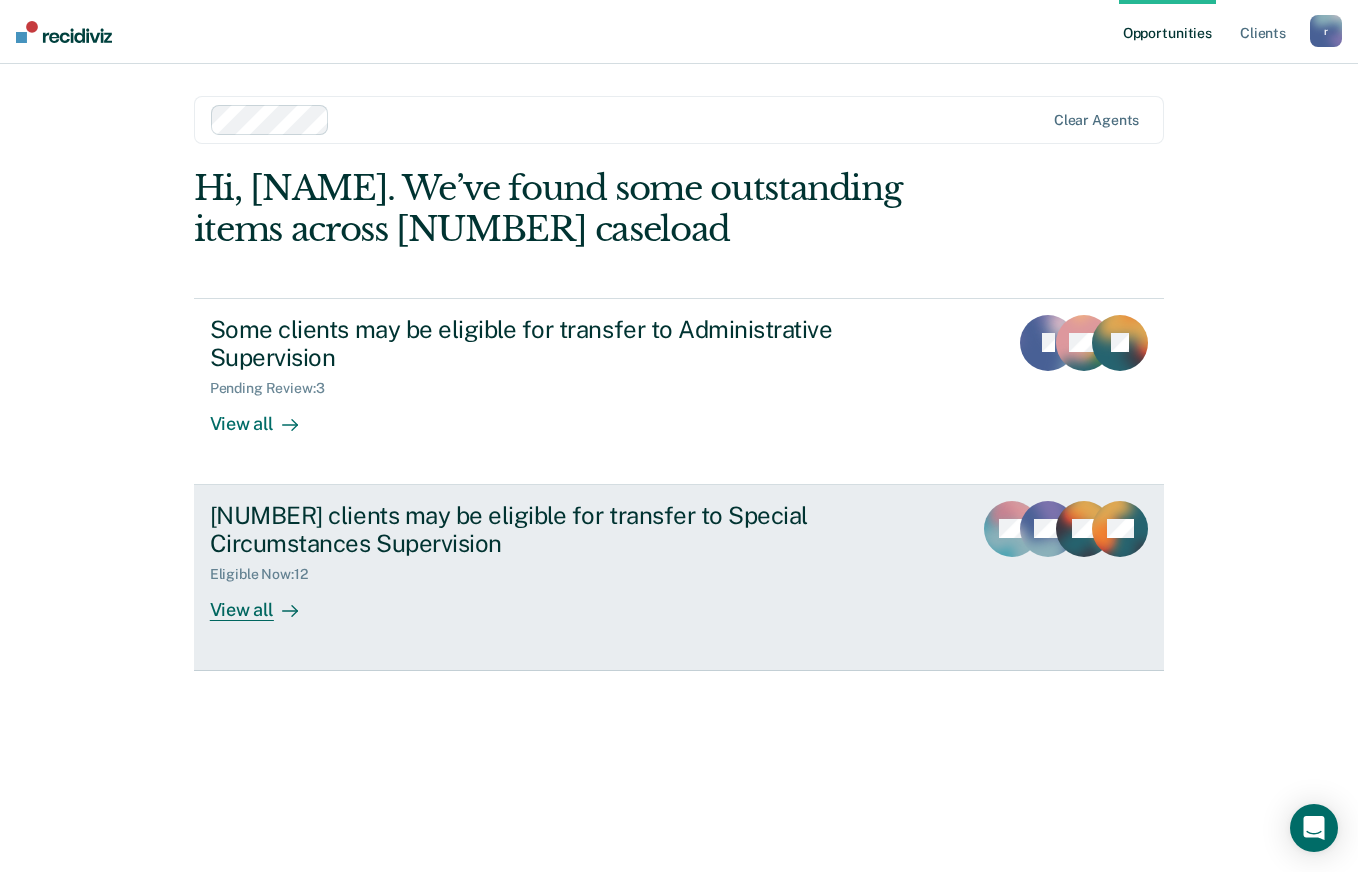 click on "[NUMBER] clients may be eligible for transfer to Special Circumstances Supervision" at bounding box center [561, 530] 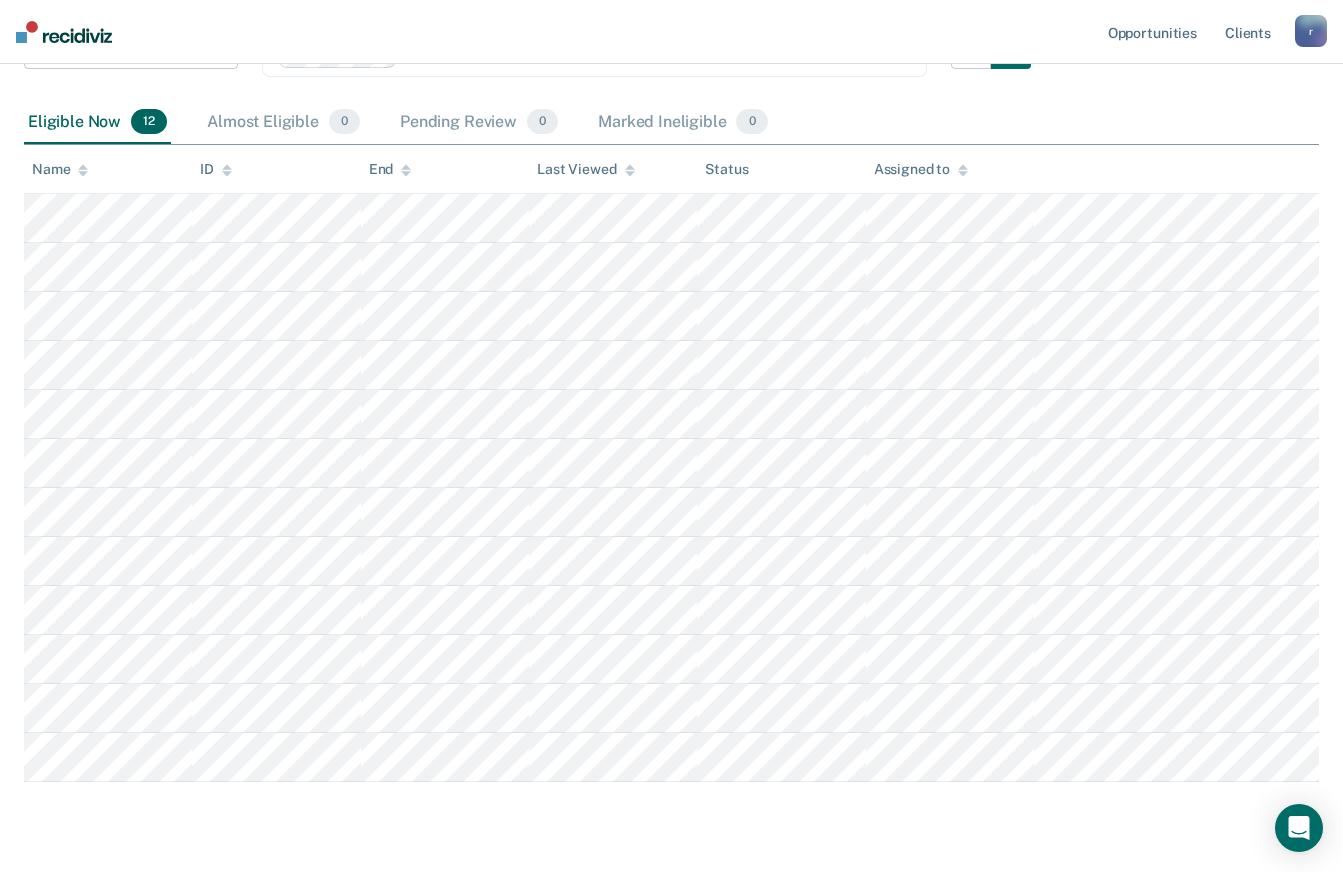scroll, scrollTop: 300, scrollLeft: 0, axis: vertical 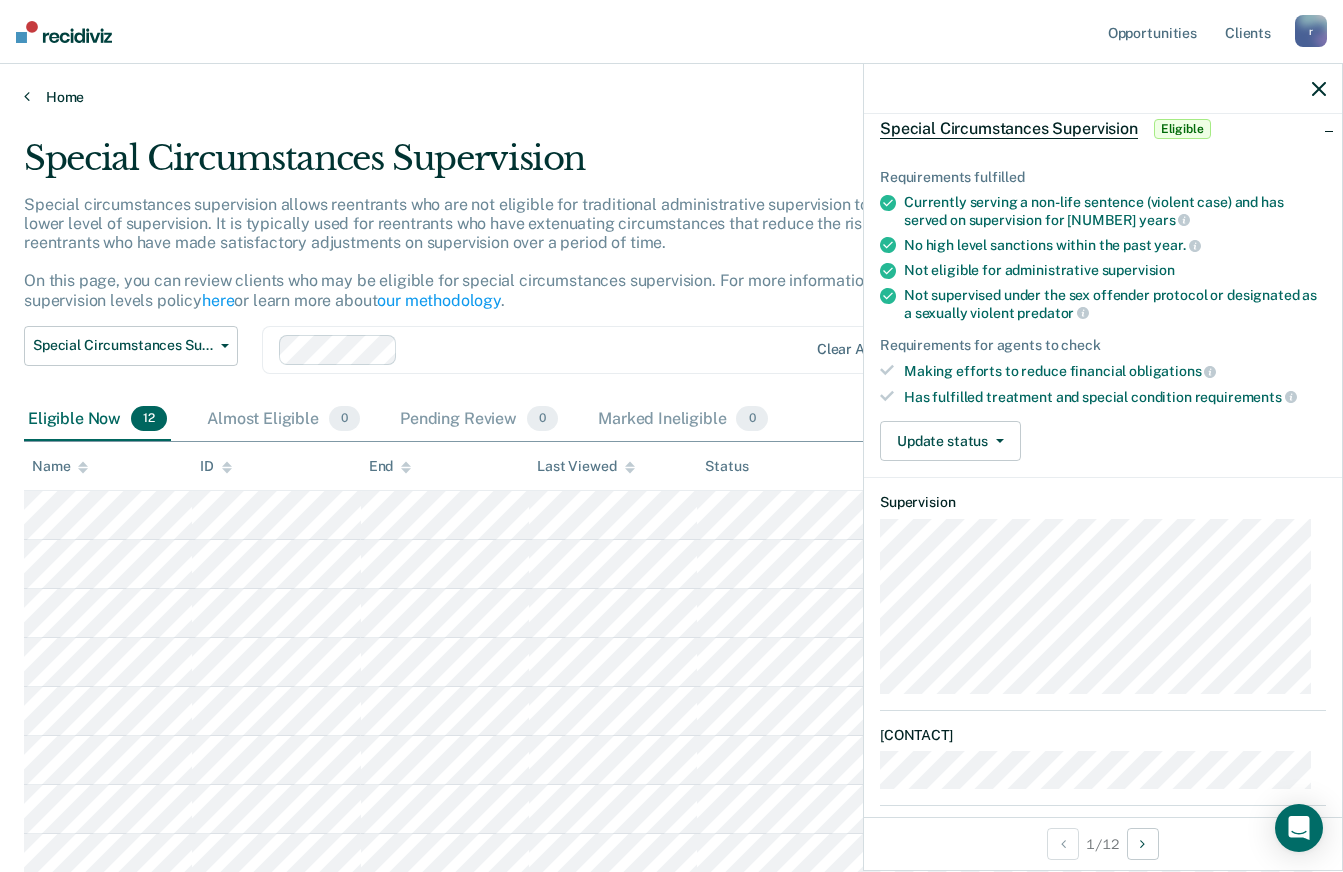 click on "Home" at bounding box center [671, 97] 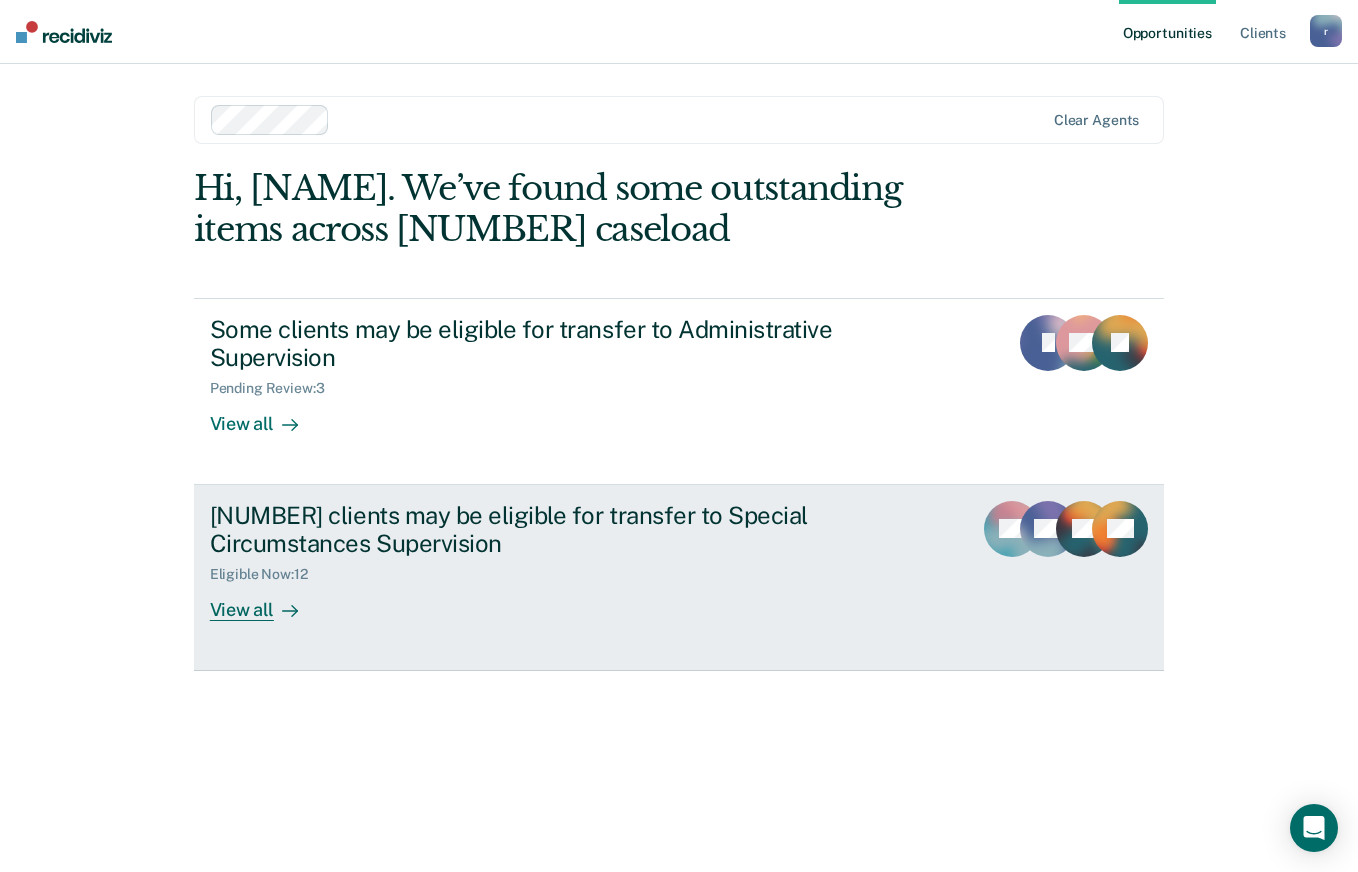 click on "[NUMBER] clients may be eligible for transfer to Special Circumstances Supervision" at bounding box center [561, 530] 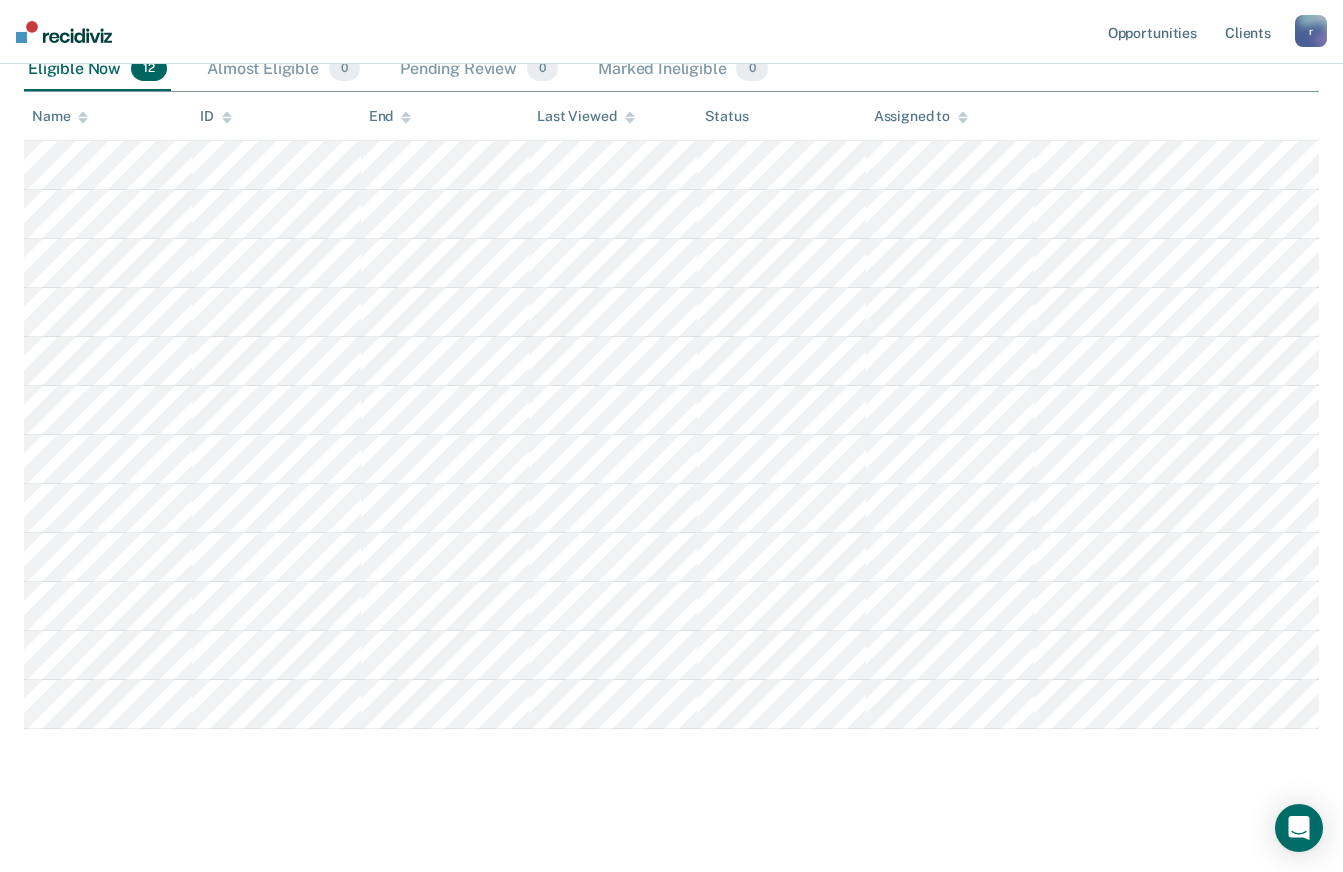 scroll, scrollTop: 351, scrollLeft: 0, axis: vertical 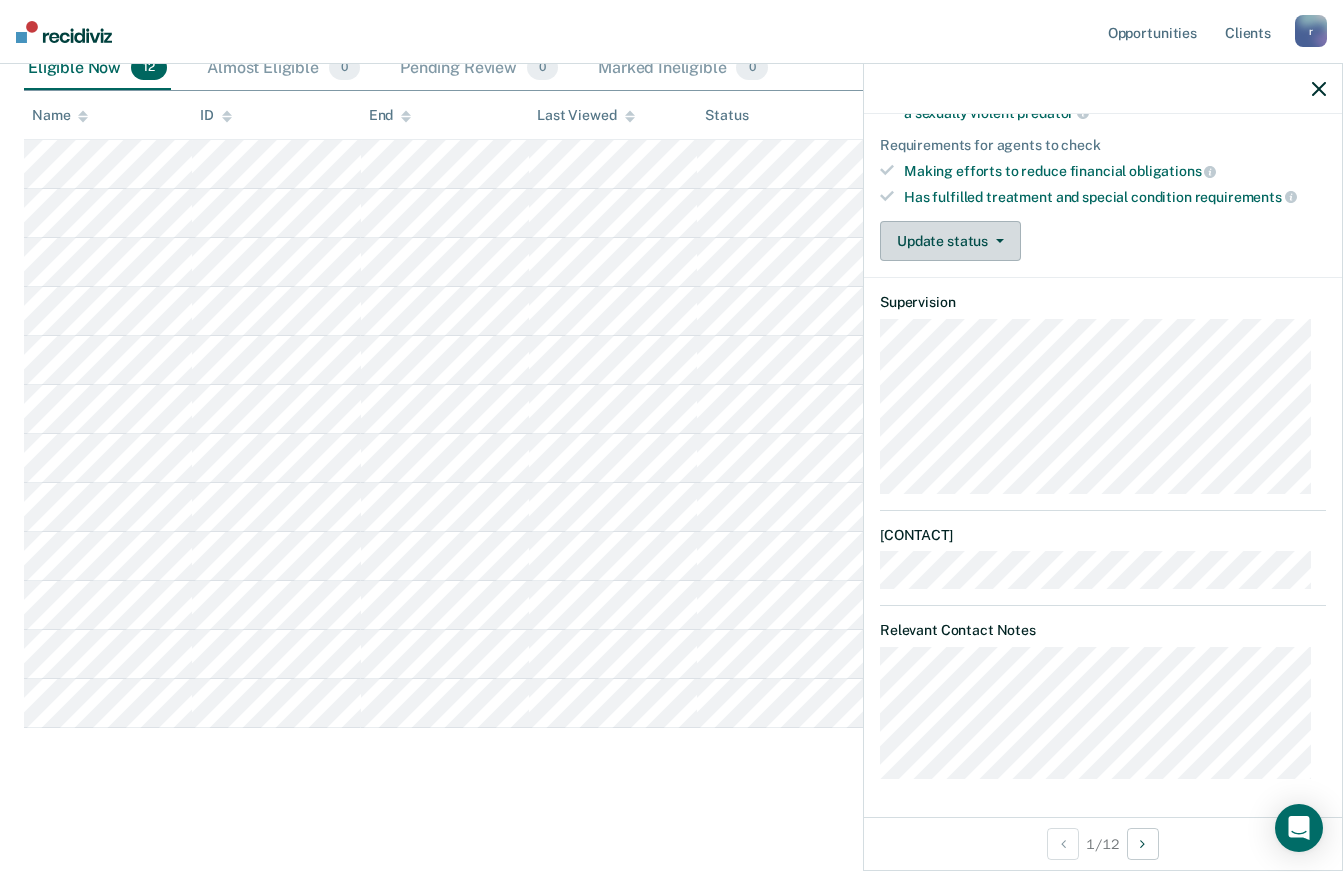 click on "Update status" at bounding box center [950, 241] 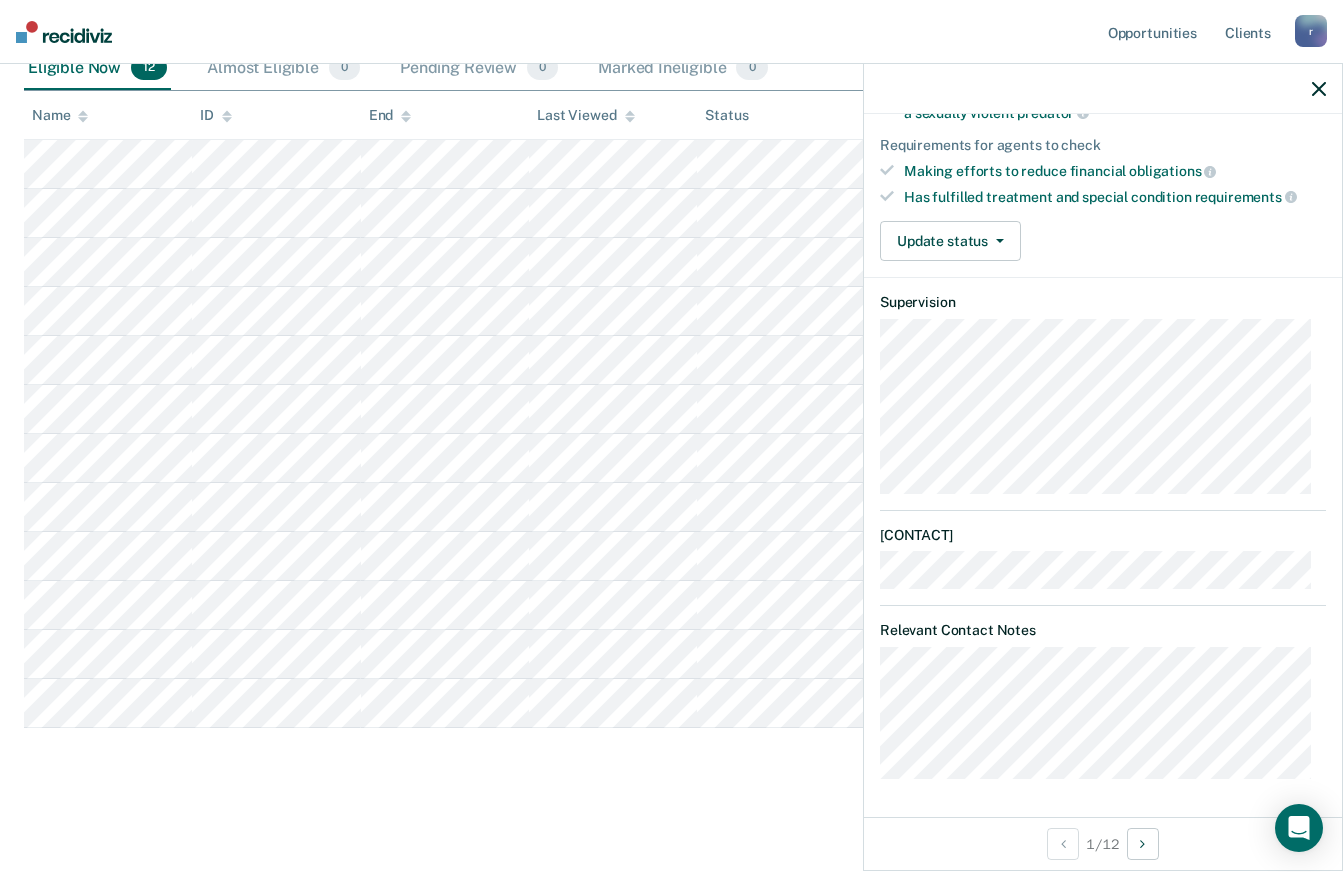 click on "Update status Mark Pending Review Mark Ineligible" at bounding box center (1103, 241) 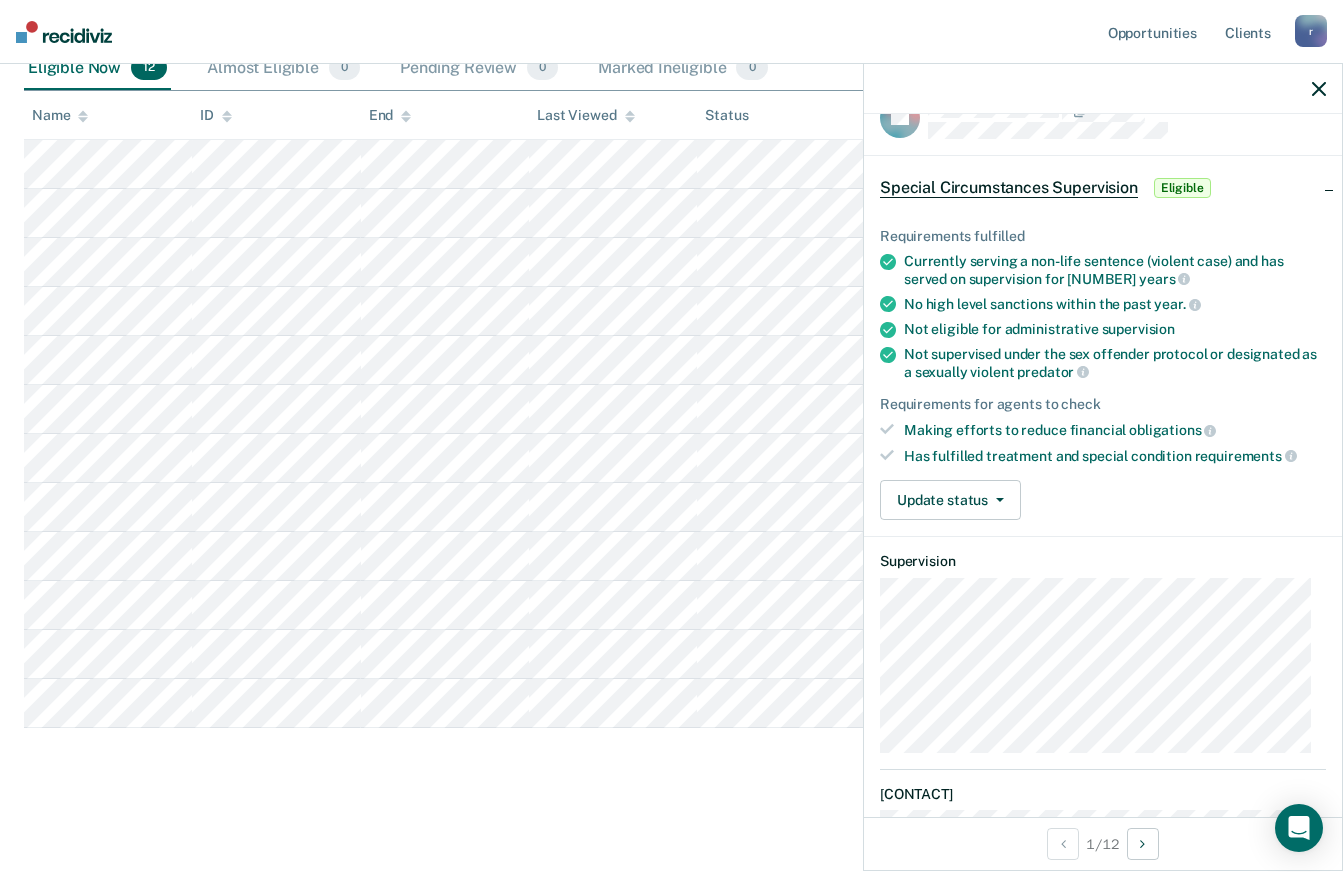 scroll, scrollTop: 0, scrollLeft: 0, axis: both 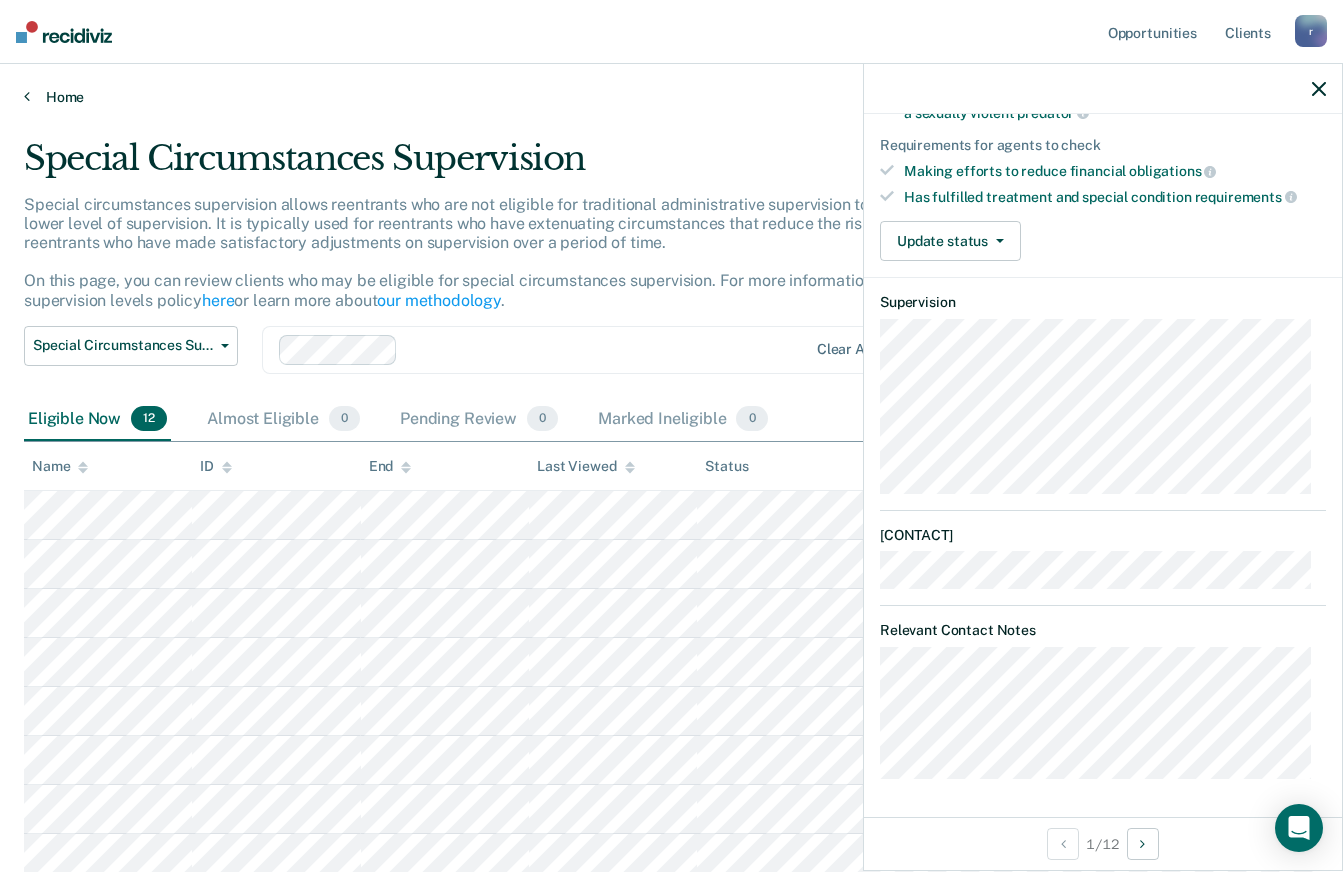 click on "Home" at bounding box center (671, 97) 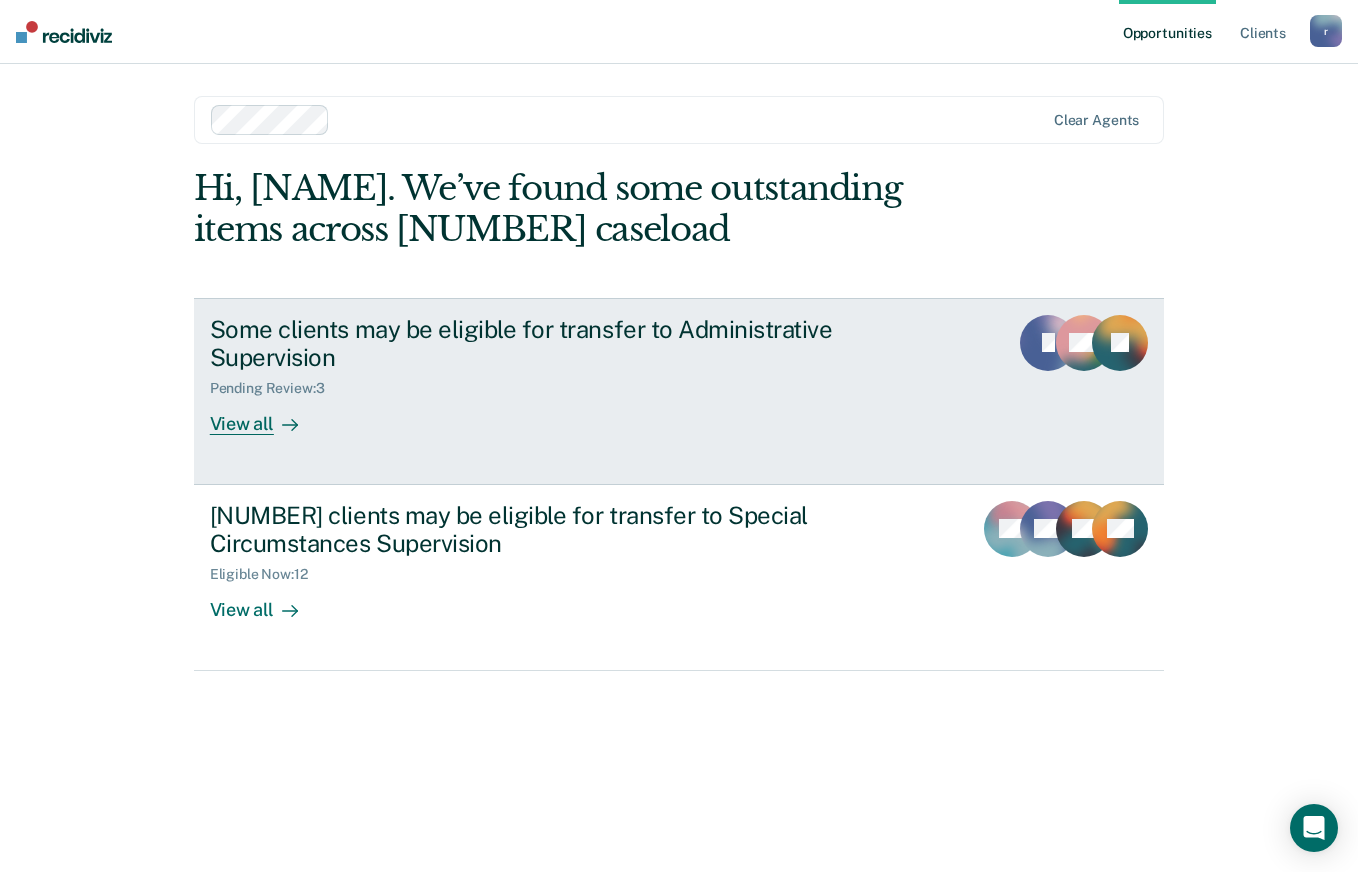 click on "Some clients may be eligible for transfer to Administrative Supervision" at bounding box center (561, 344) 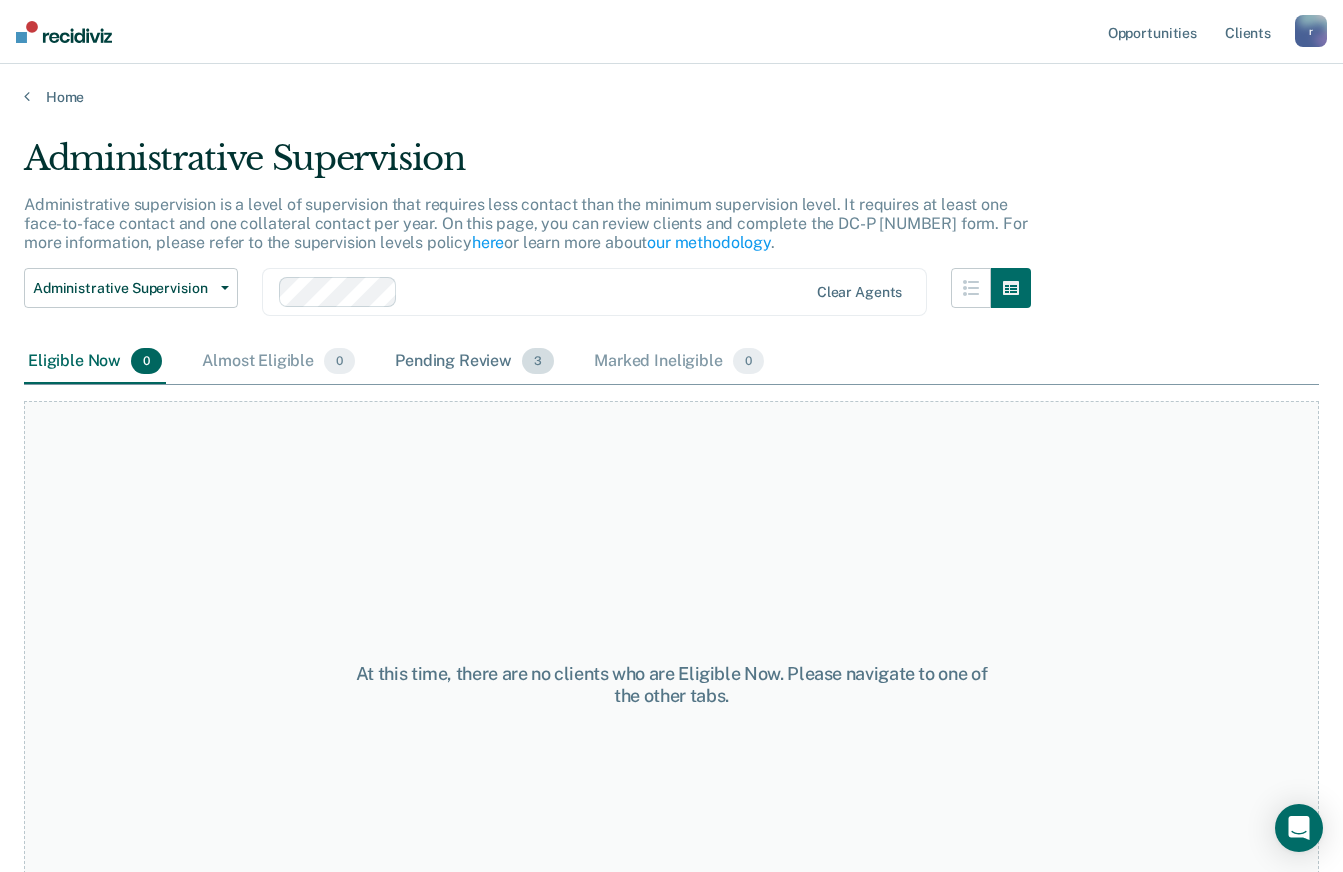 click on "Pending Review [NUMBER]" at bounding box center [474, 362] 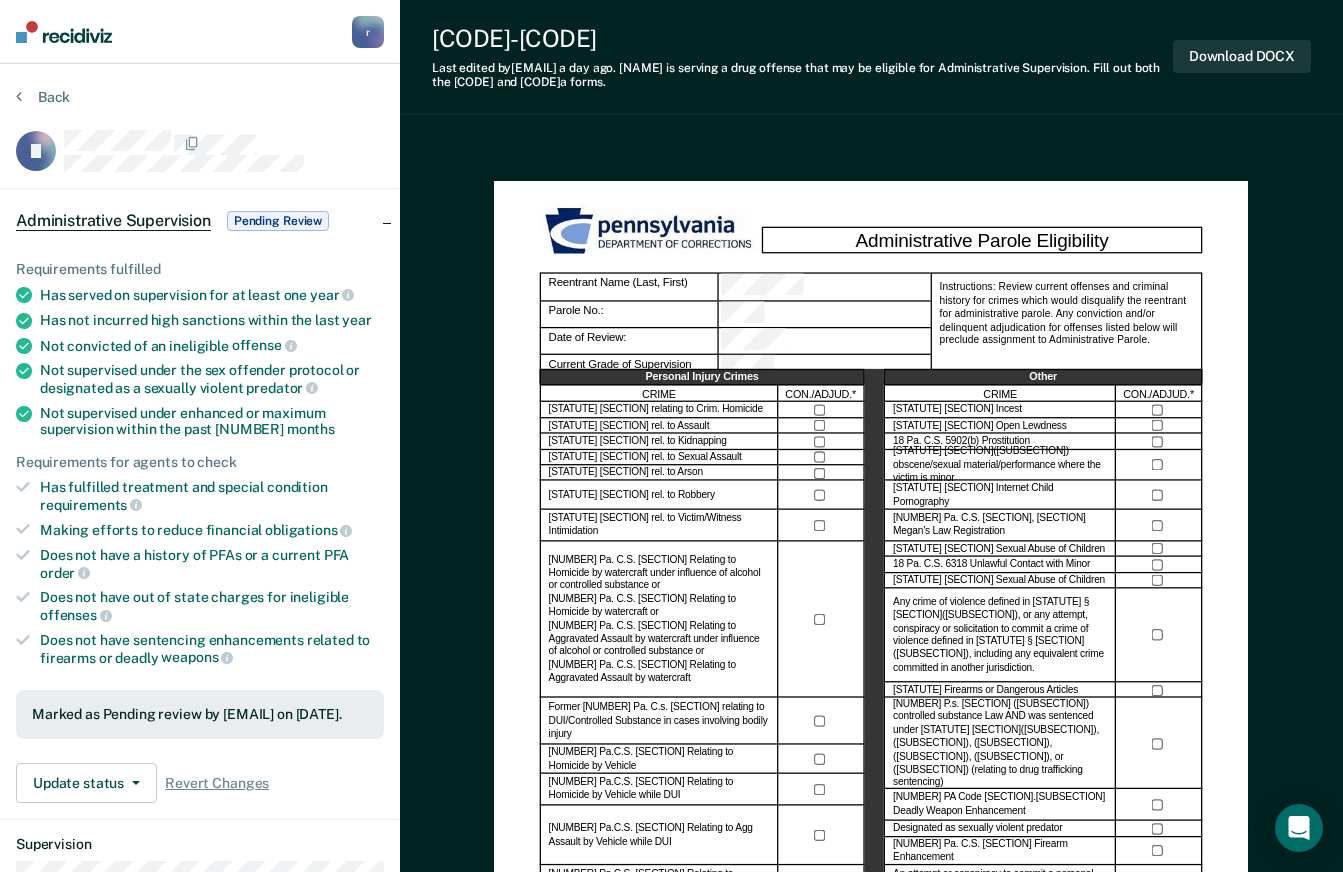 click on "r" at bounding box center (368, 32) 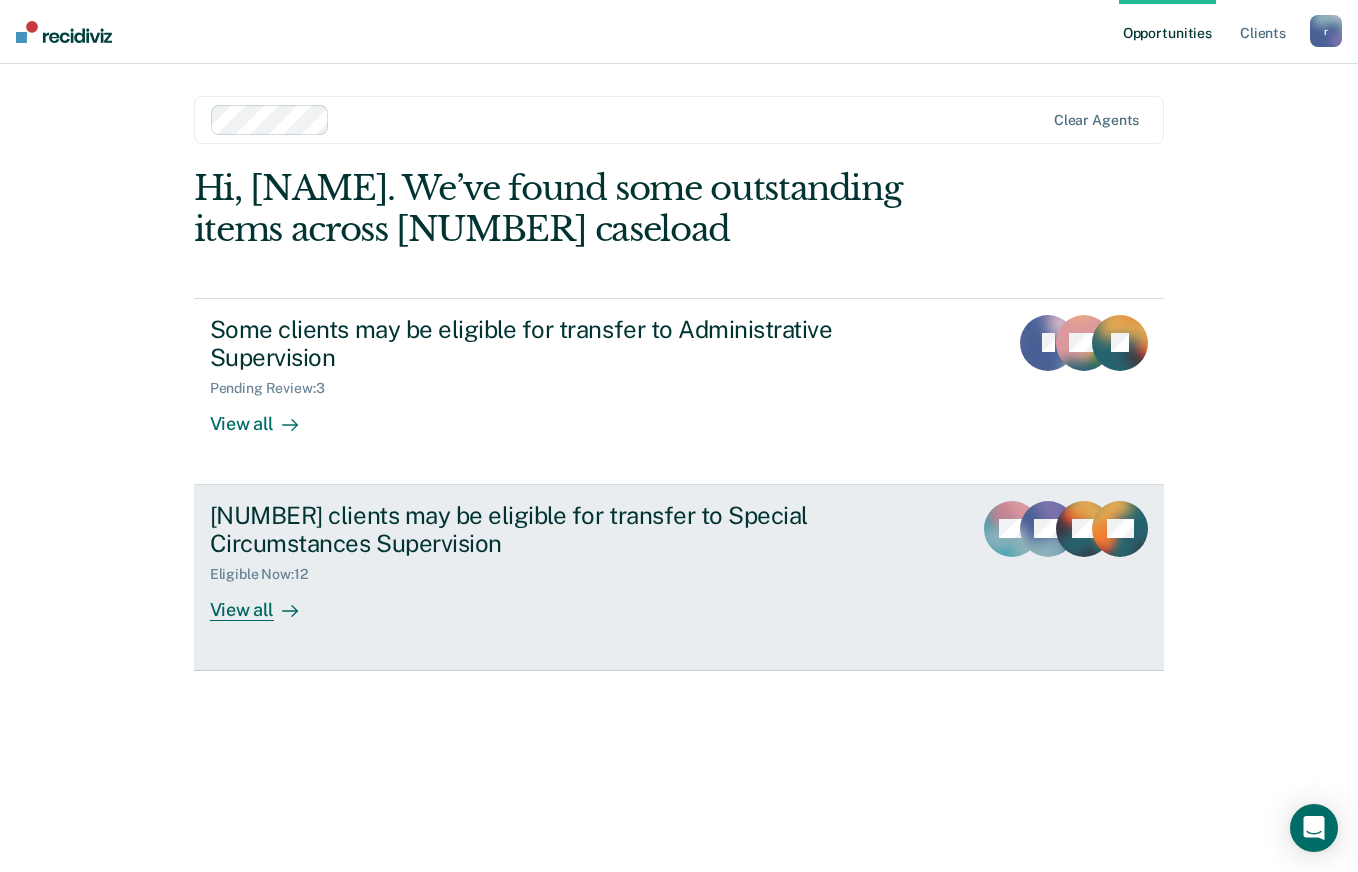 click on "[NUMBER] clients may be eligible for transfer to Special Circumstances Supervision" at bounding box center (561, 530) 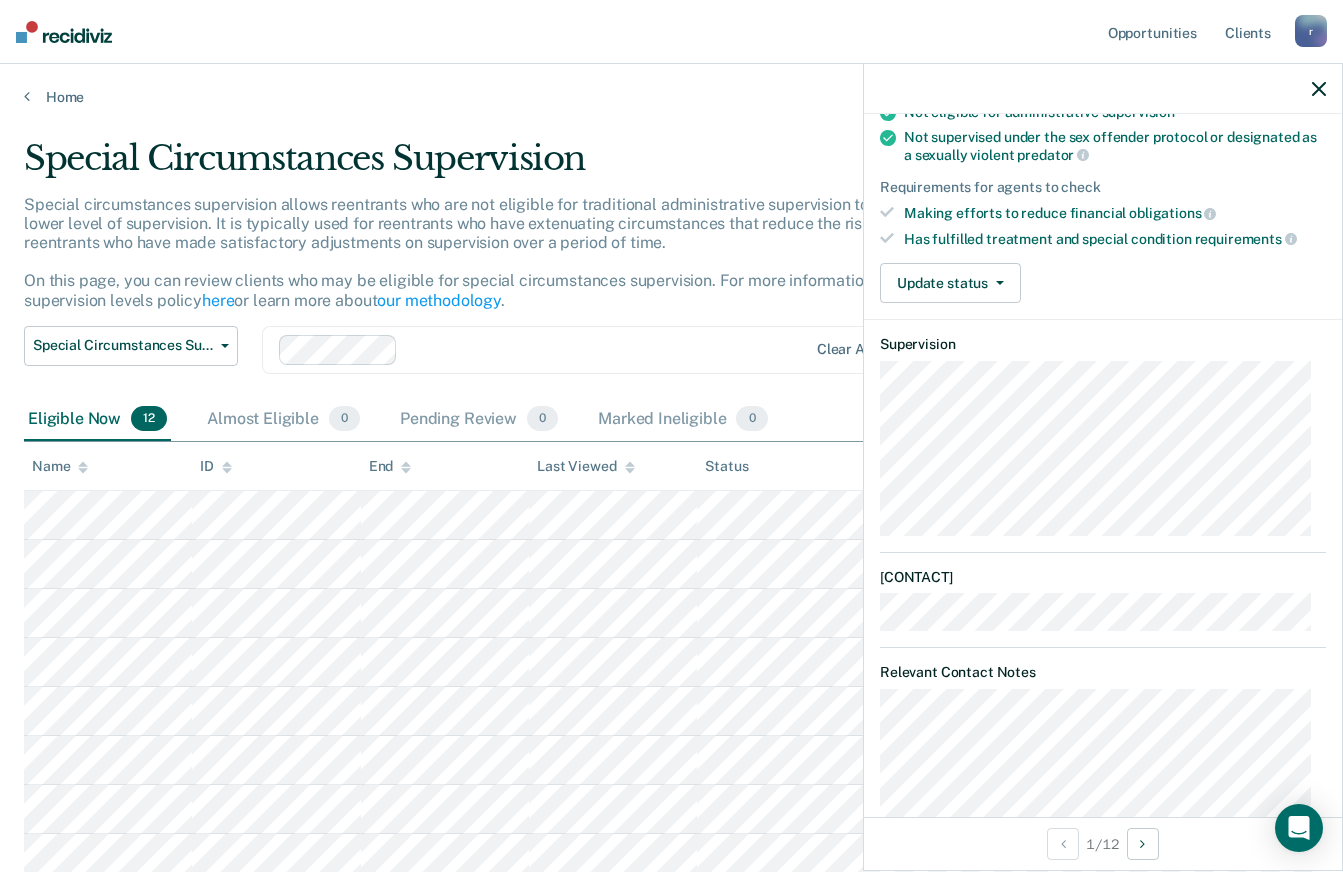 scroll, scrollTop: 300, scrollLeft: 0, axis: vertical 